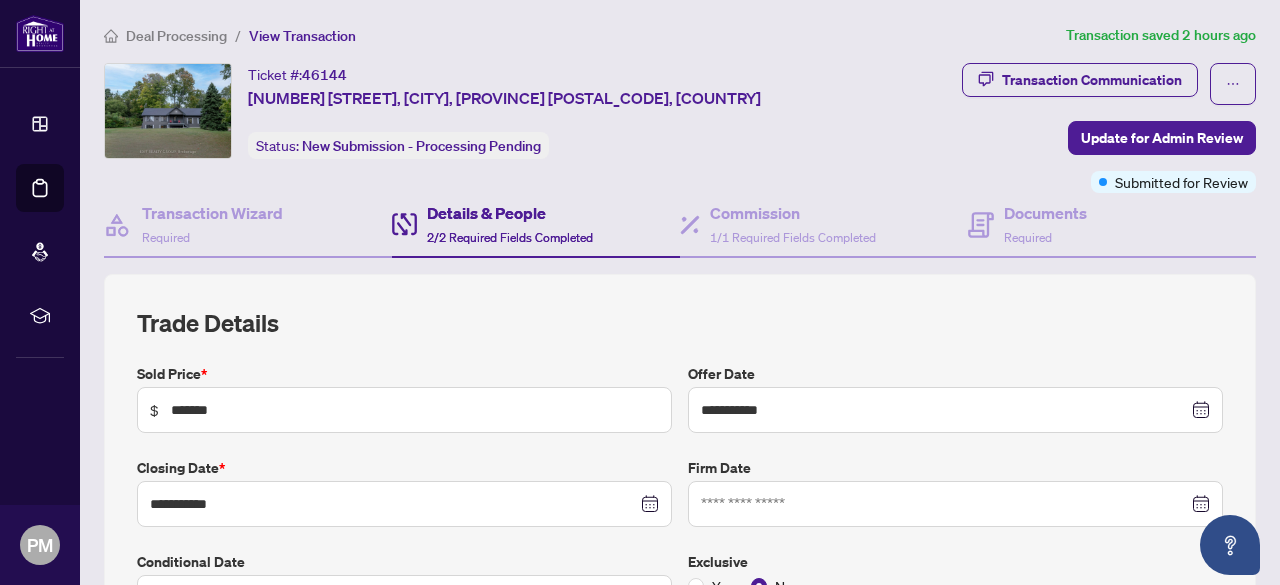 scroll, scrollTop: 0, scrollLeft: 0, axis: both 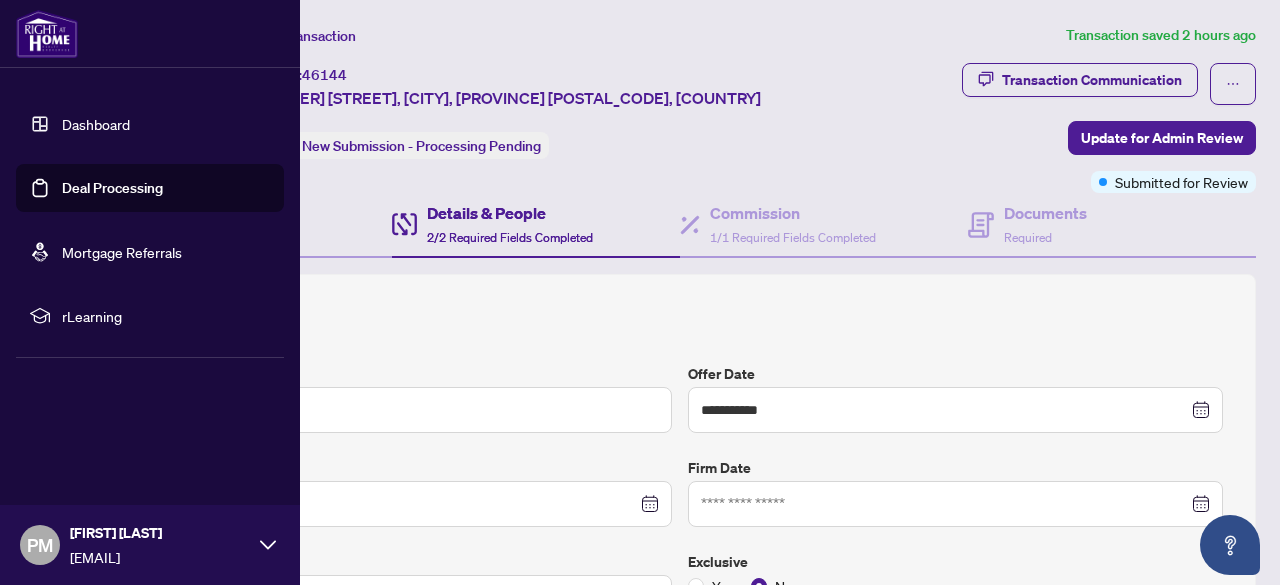 click on "Dashboard" at bounding box center [96, 124] 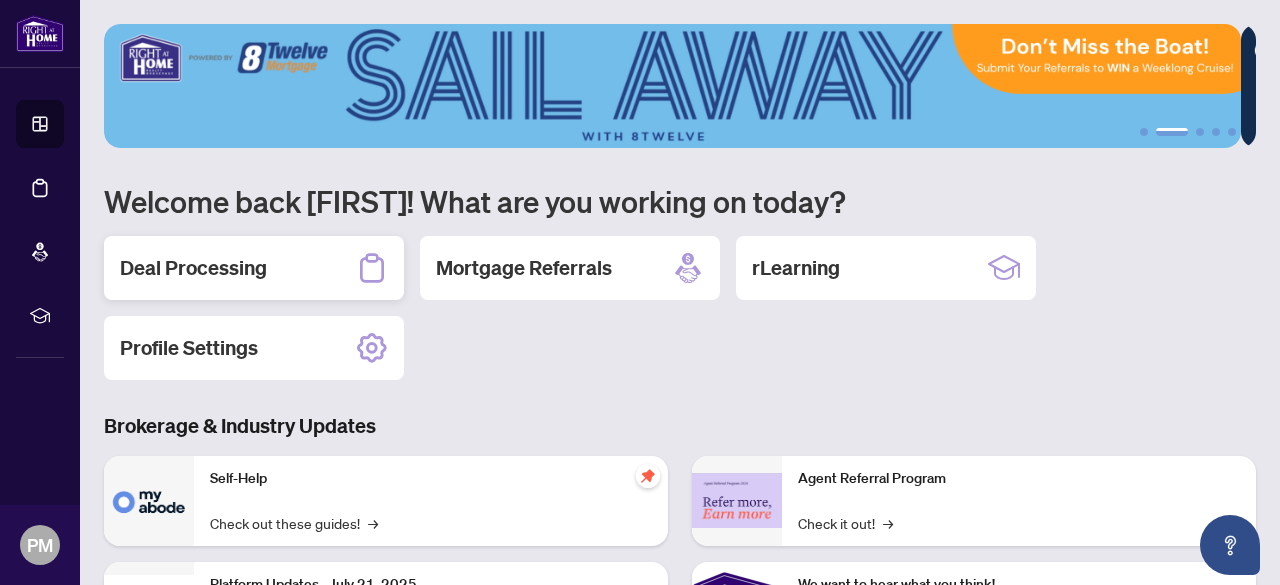 click on "Deal Processing" at bounding box center (193, 268) 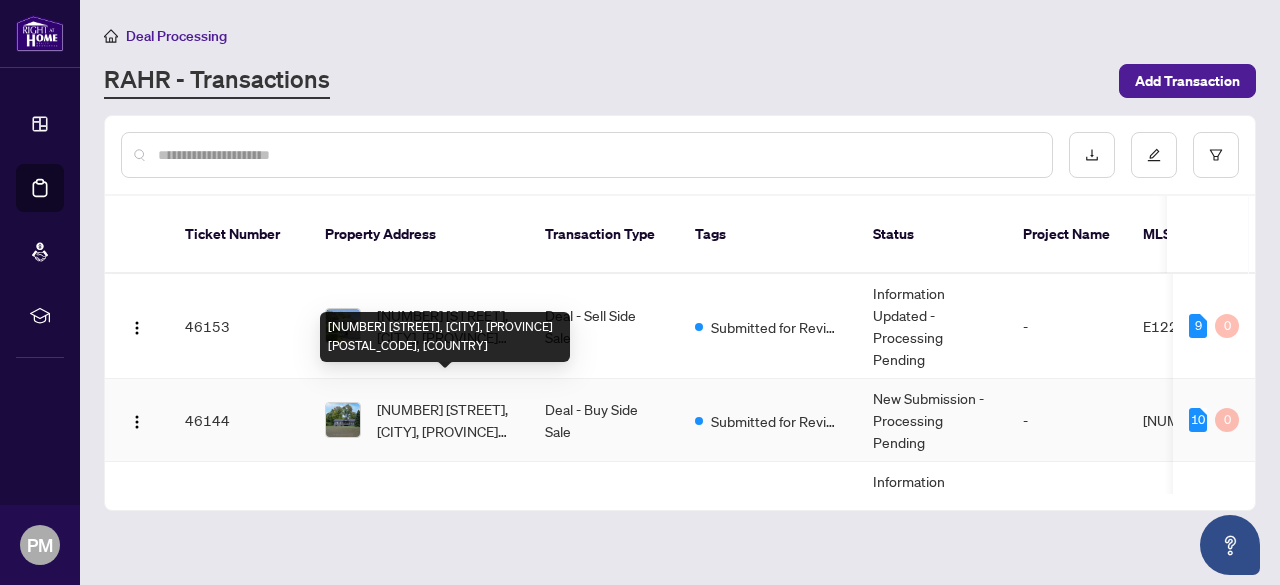 click on "[NUMBER] [STREET], [CITY], [PROVINCE] [POSTAL_CODE], [COUNTRY]" at bounding box center (445, 420) 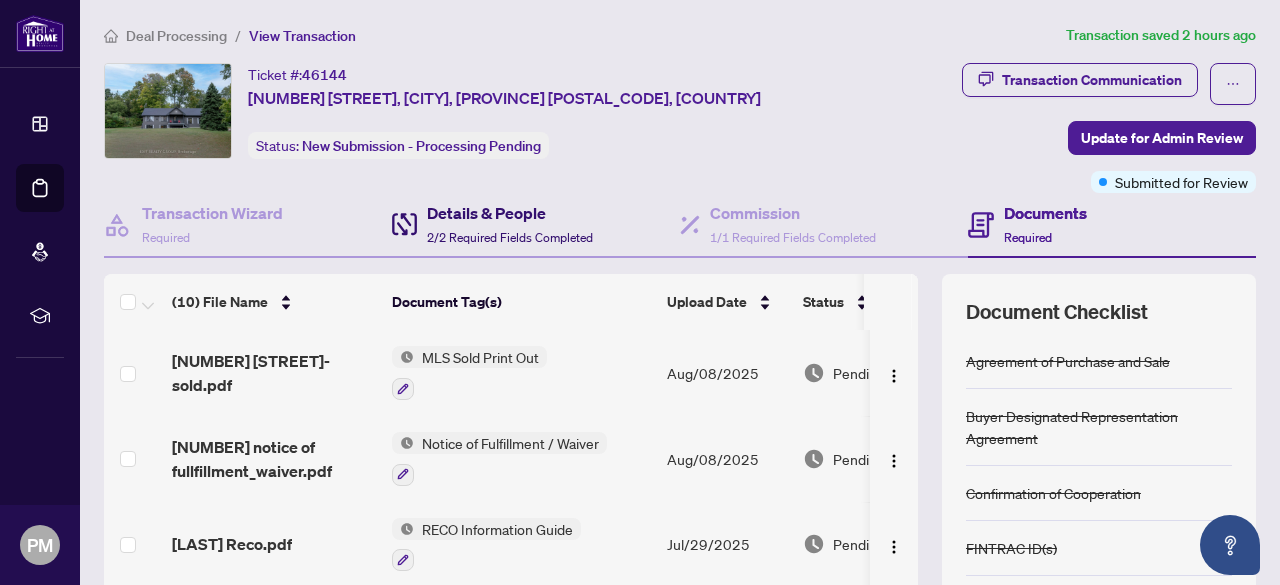 click on "Details & People" at bounding box center [510, 213] 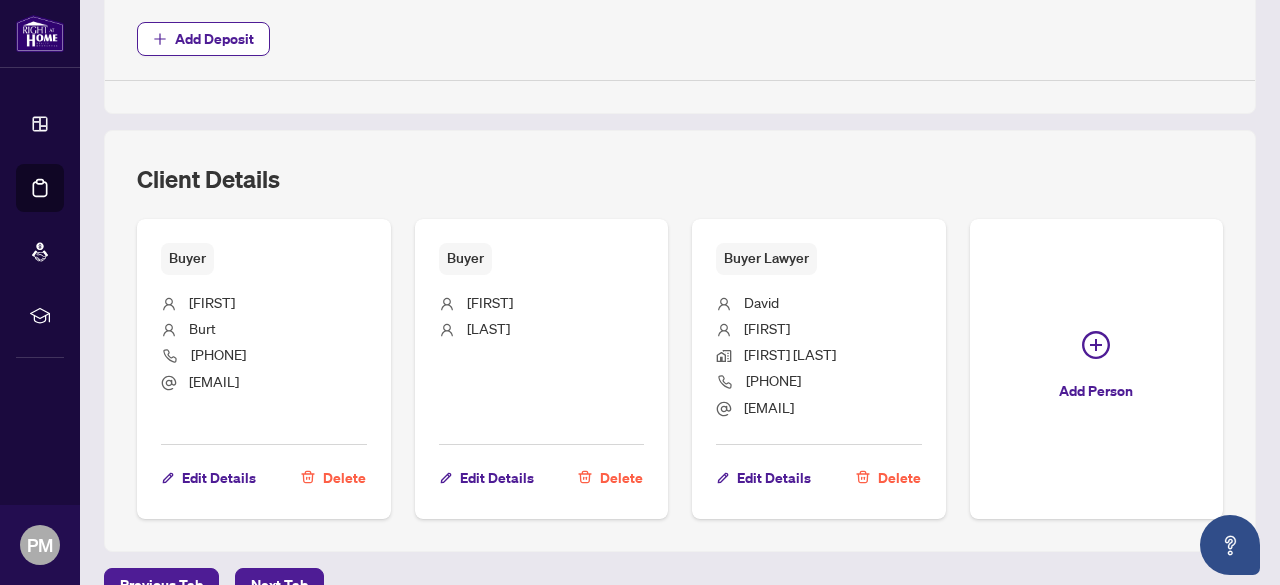 scroll, scrollTop: 1000, scrollLeft: 0, axis: vertical 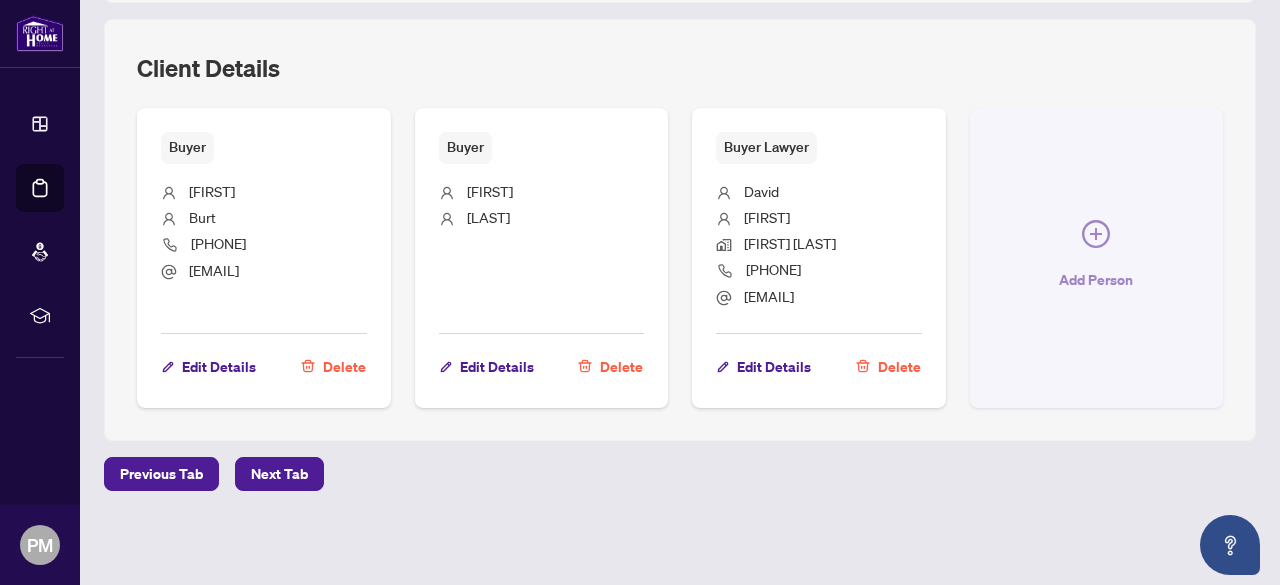 click 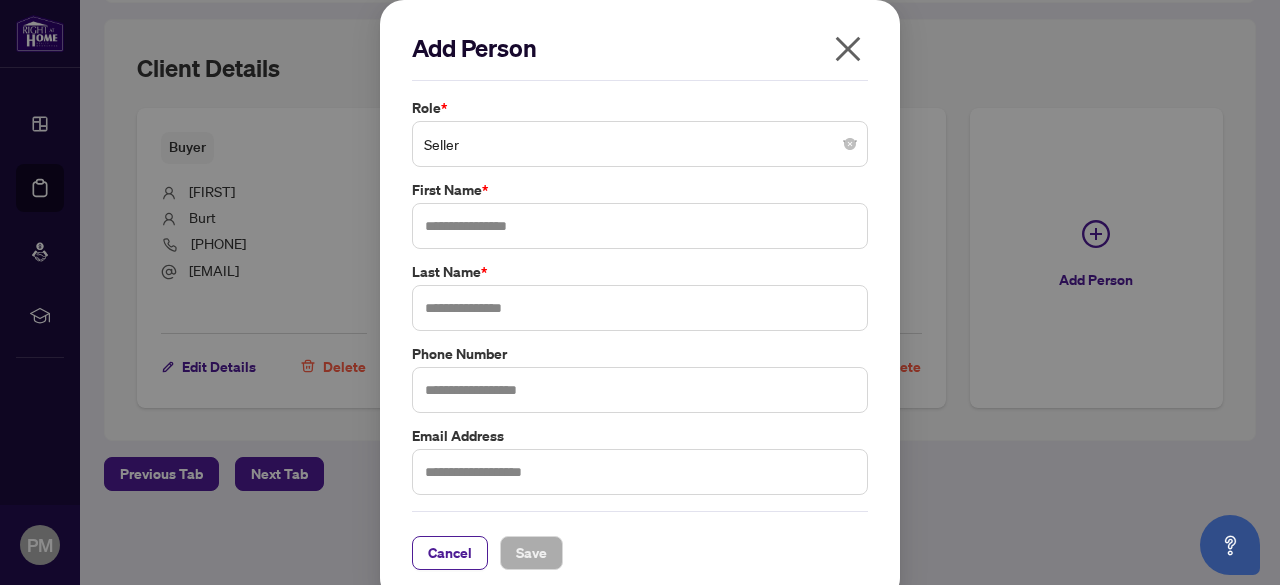 click on "Seller" at bounding box center [640, 144] 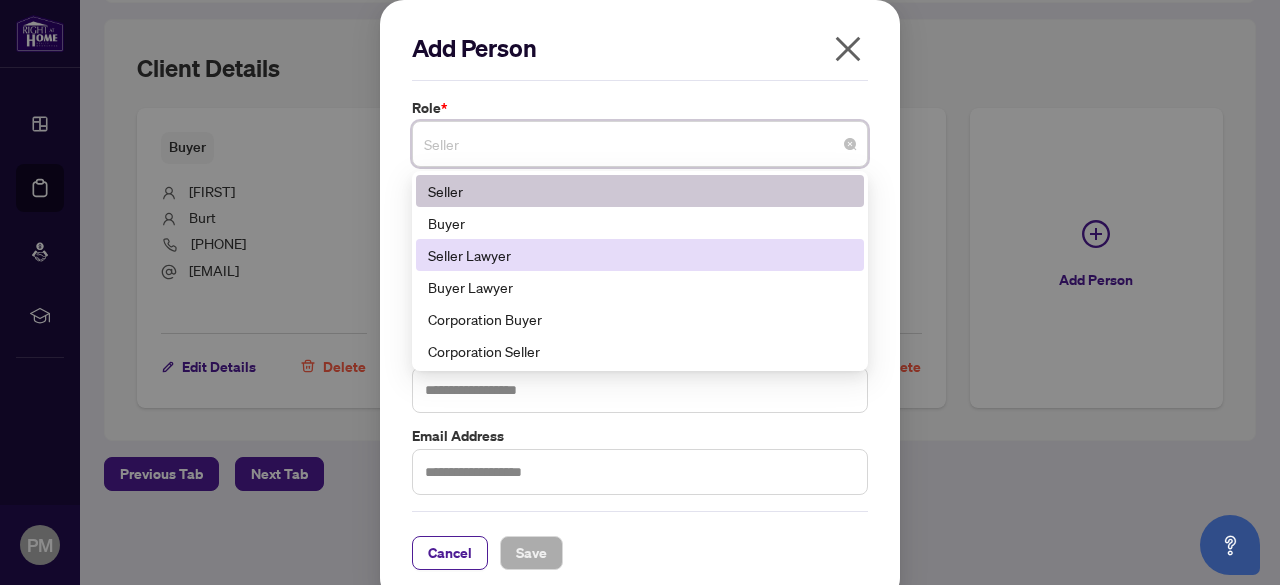click on "Seller Lawyer" at bounding box center [640, 255] 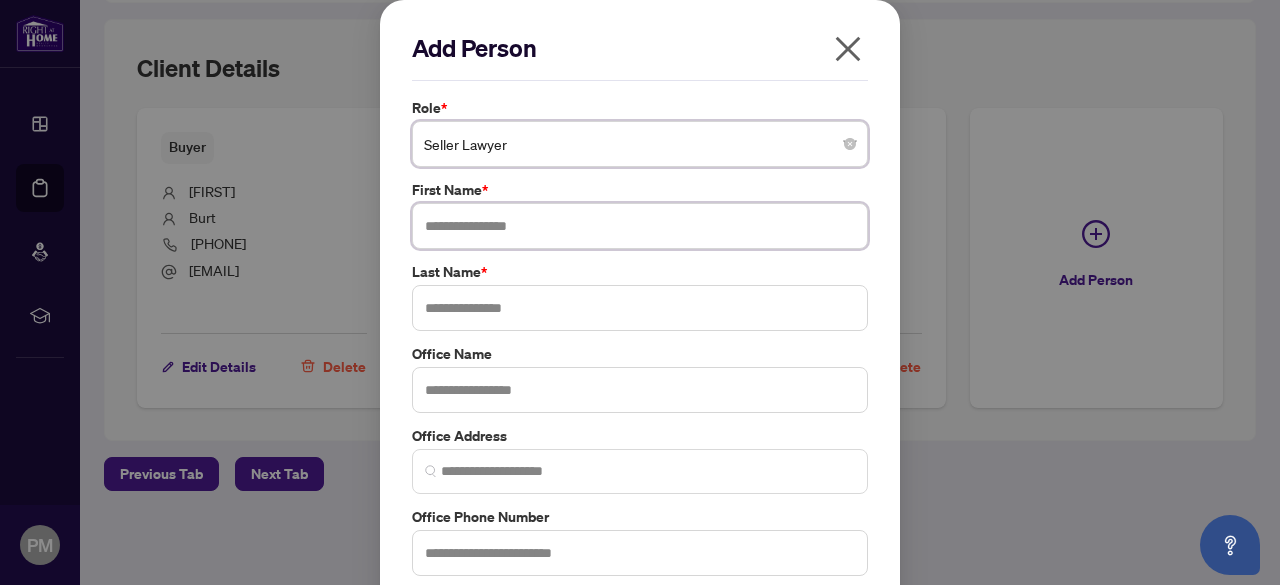 drag, startPoint x: 582, startPoint y: 229, endPoint x: 1279, endPoint y: 417, distance: 721.9093 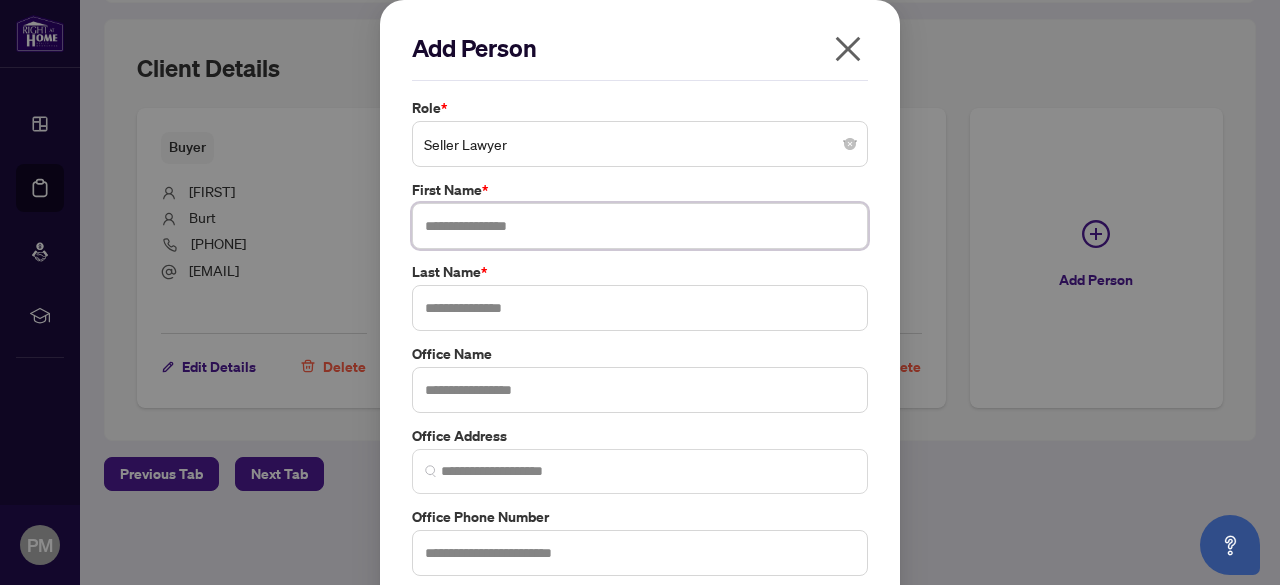 click at bounding box center [640, 226] 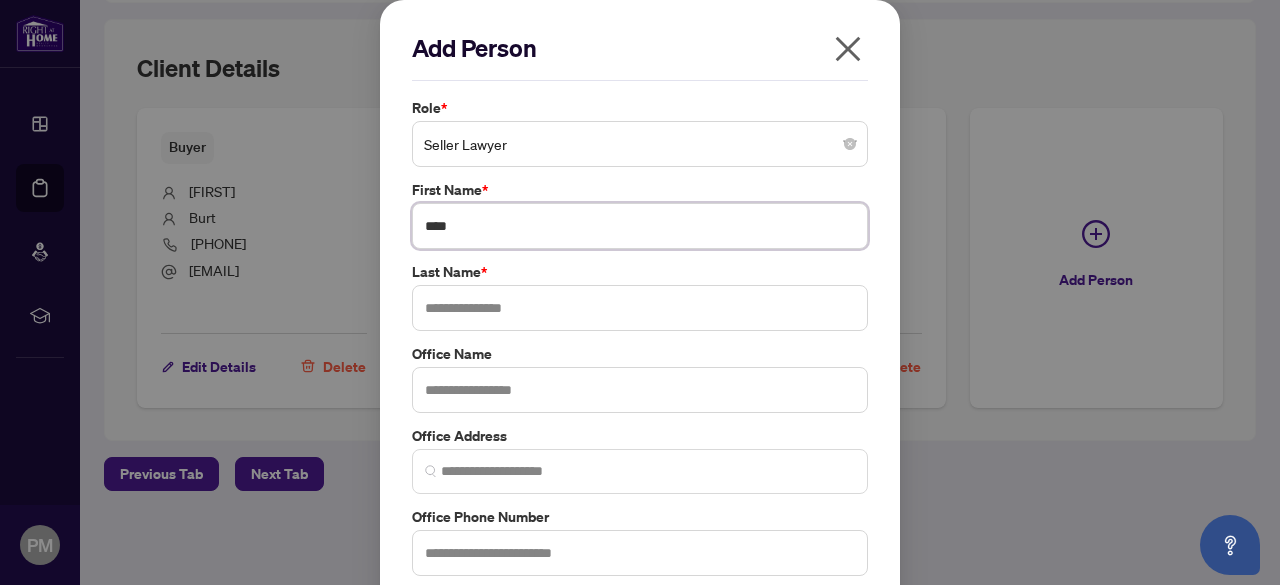 type on "****" 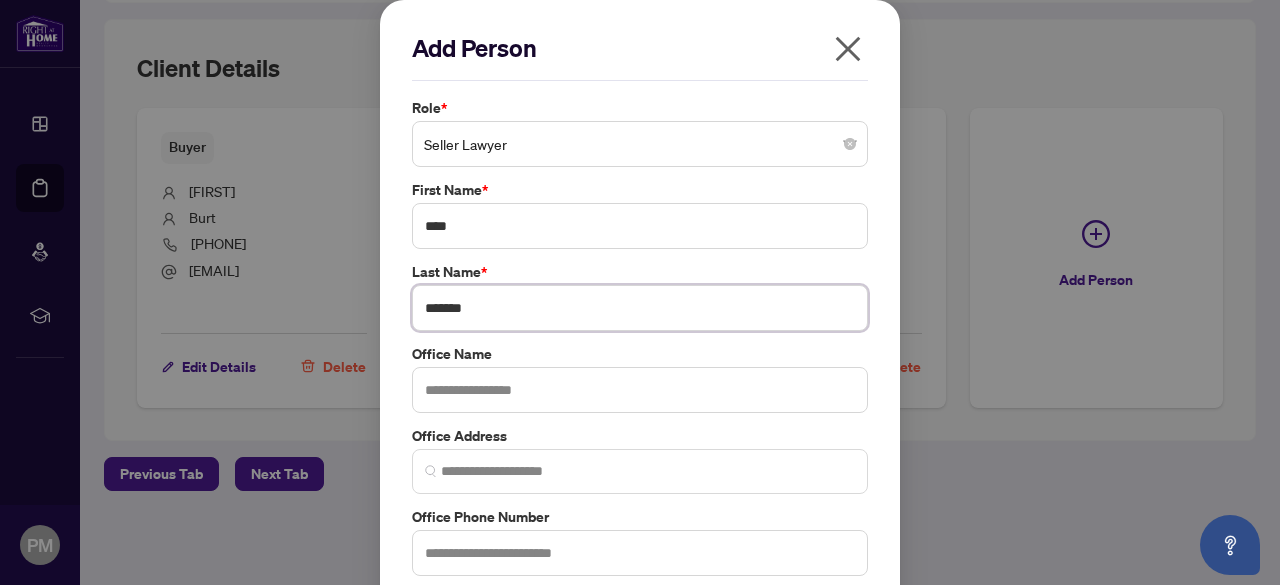 type on "*******" 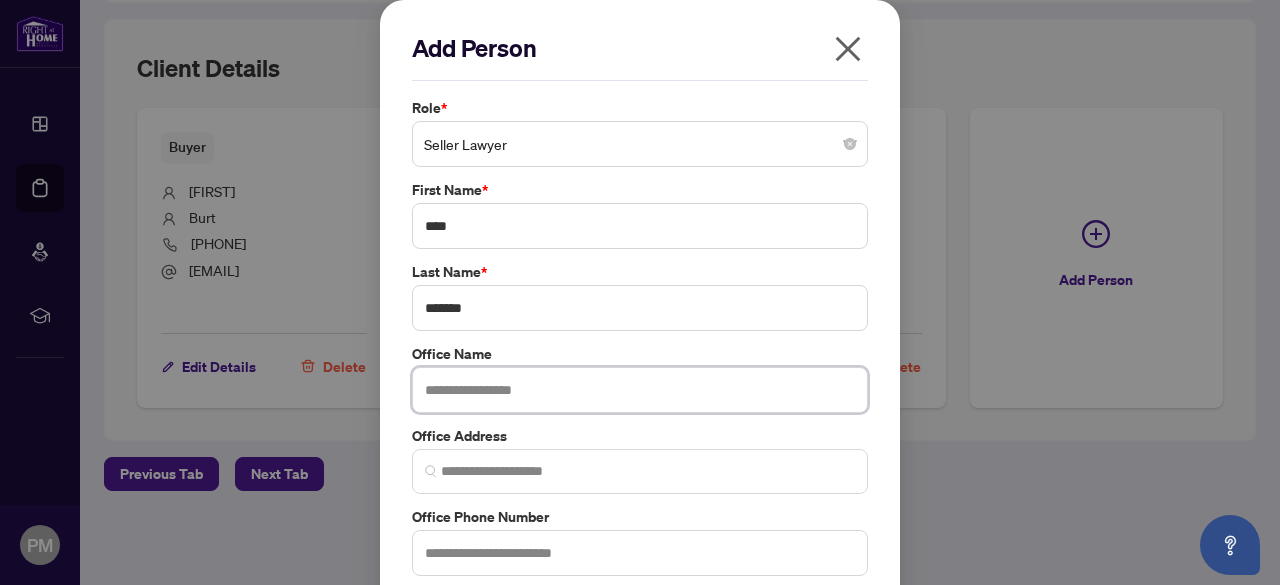 click at bounding box center (640, 390) 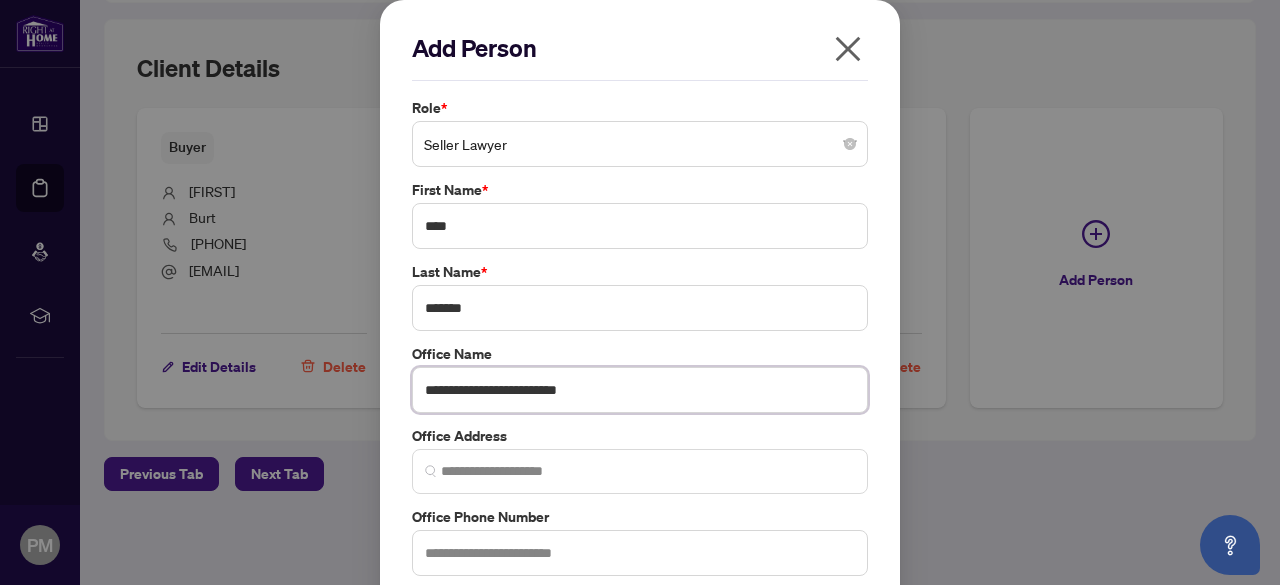 click on "**********" at bounding box center [640, 390] 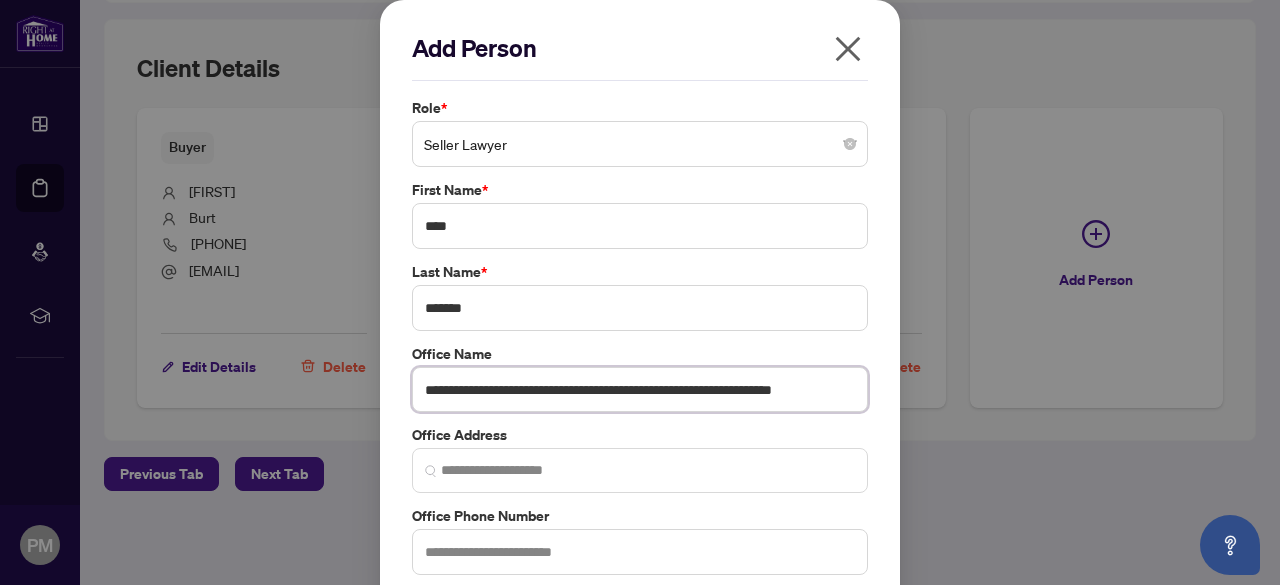 scroll, scrollTop: 0, scrollLeft: 14, axis: horizontal 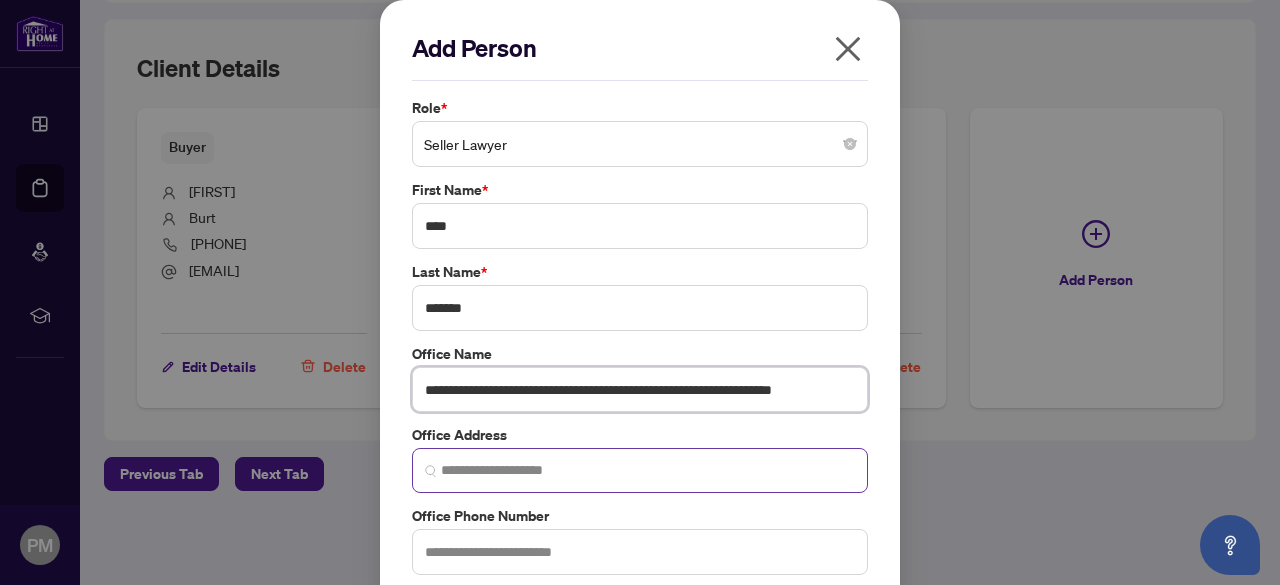 type on "**********" 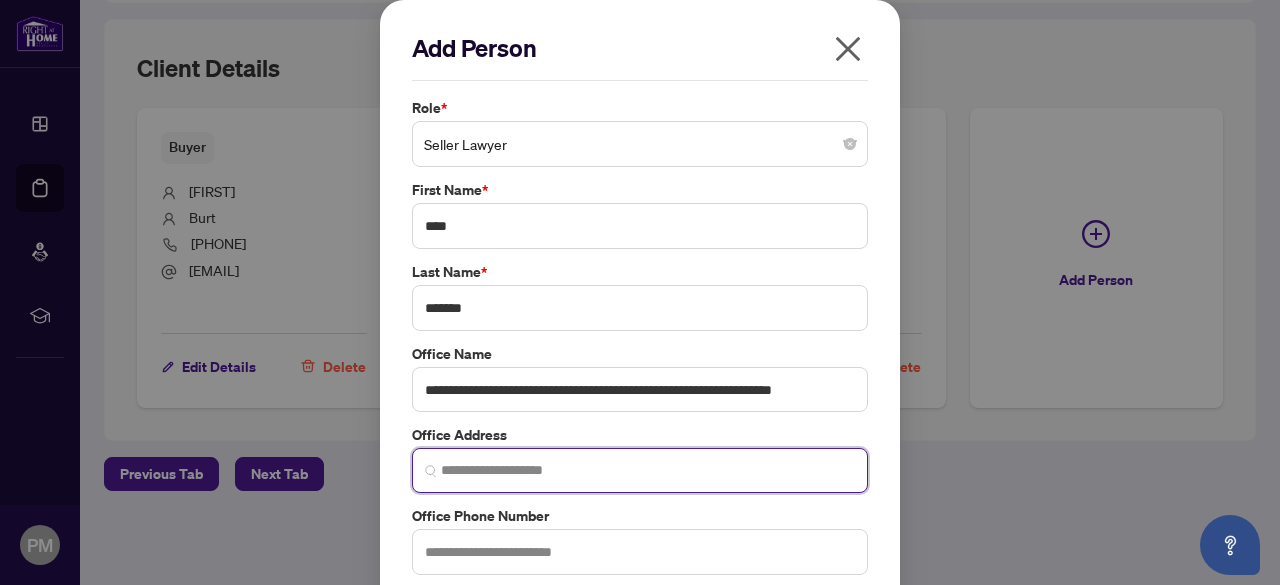 scroll, scrollTop: 0, scrollLeft: 0, axis: both 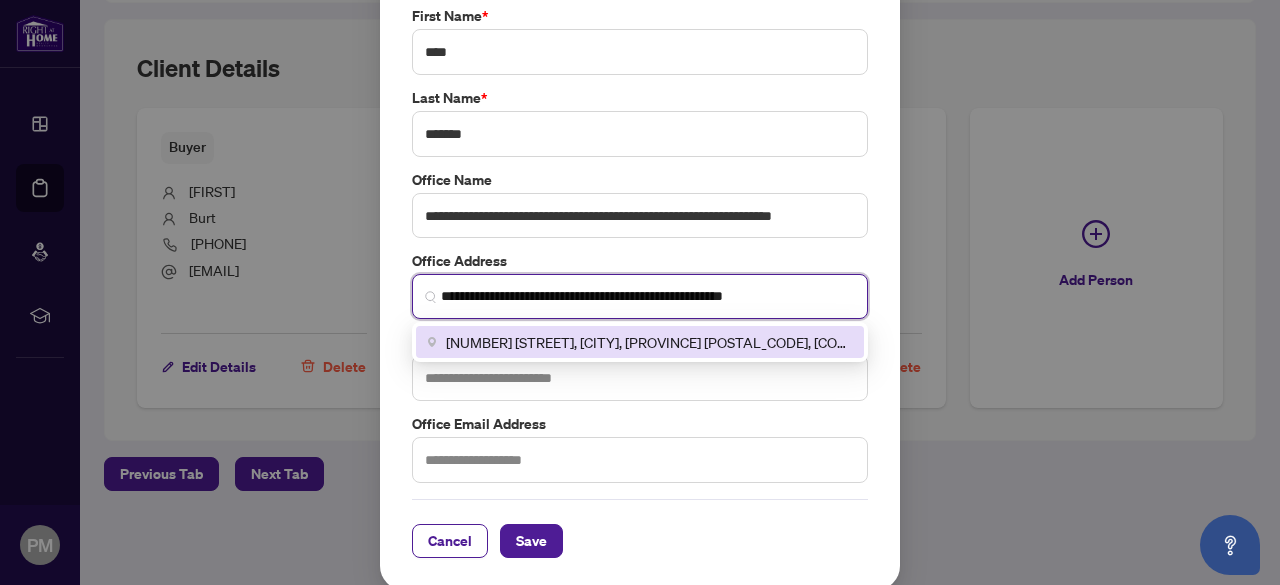 type on "**********" 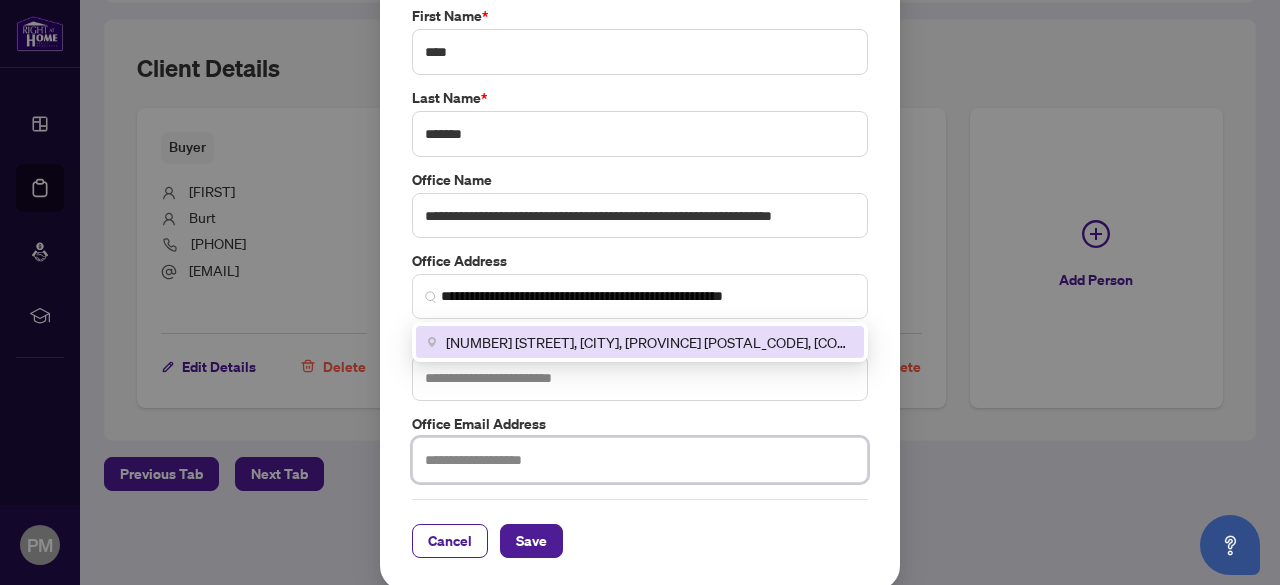 click at bounding box center (640, 460) 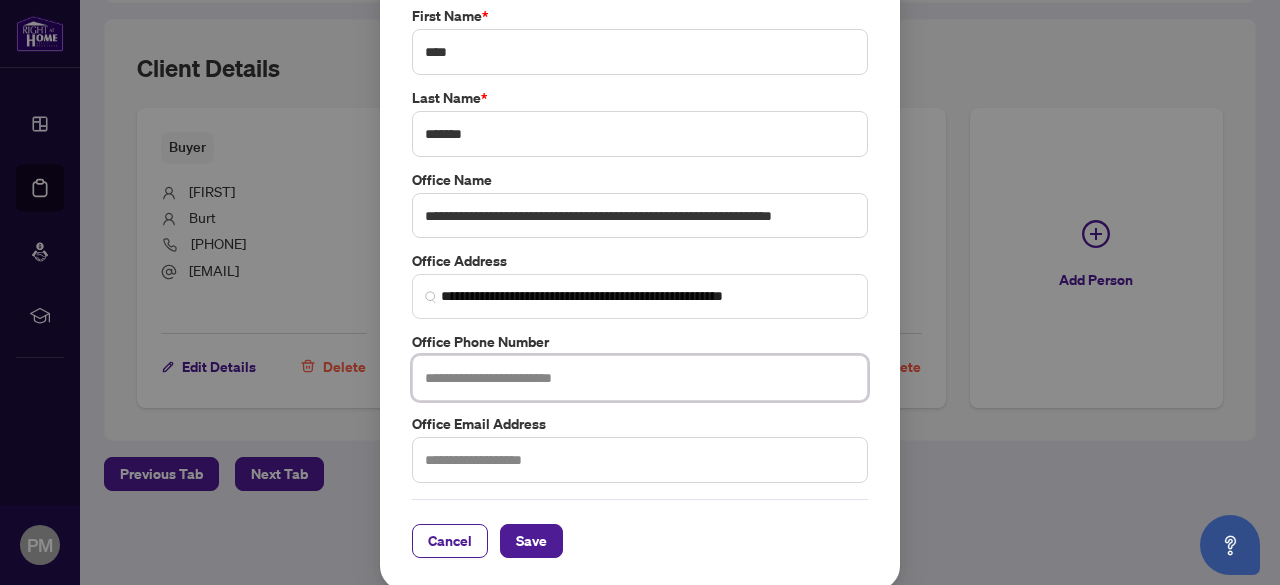 click at bounding box center [640, 378] 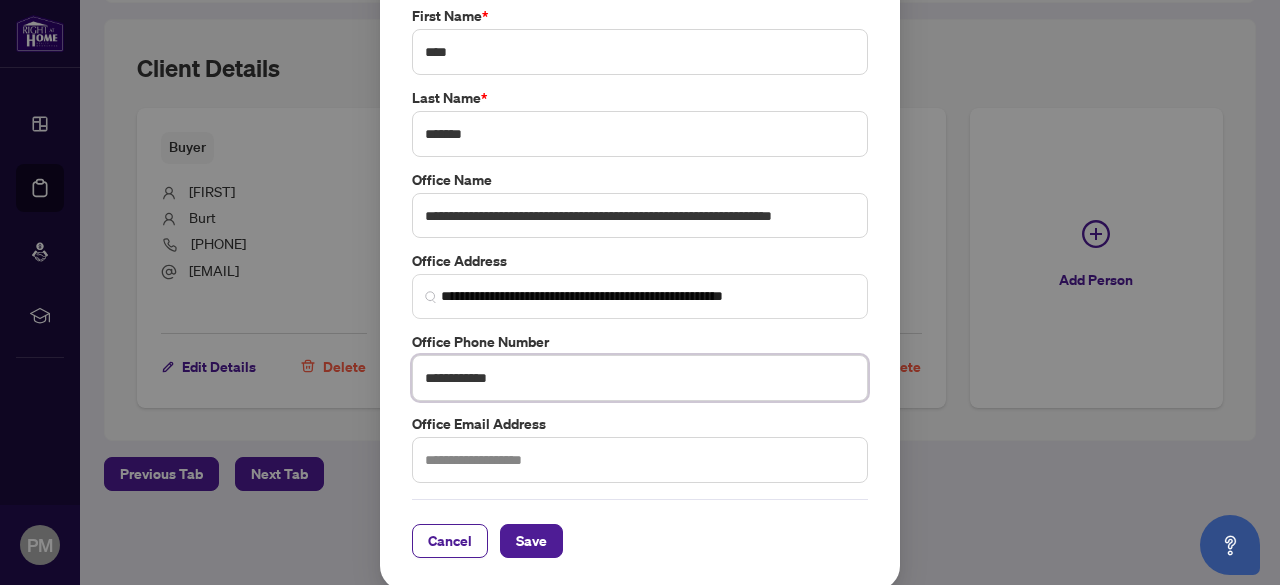 type on "**********" 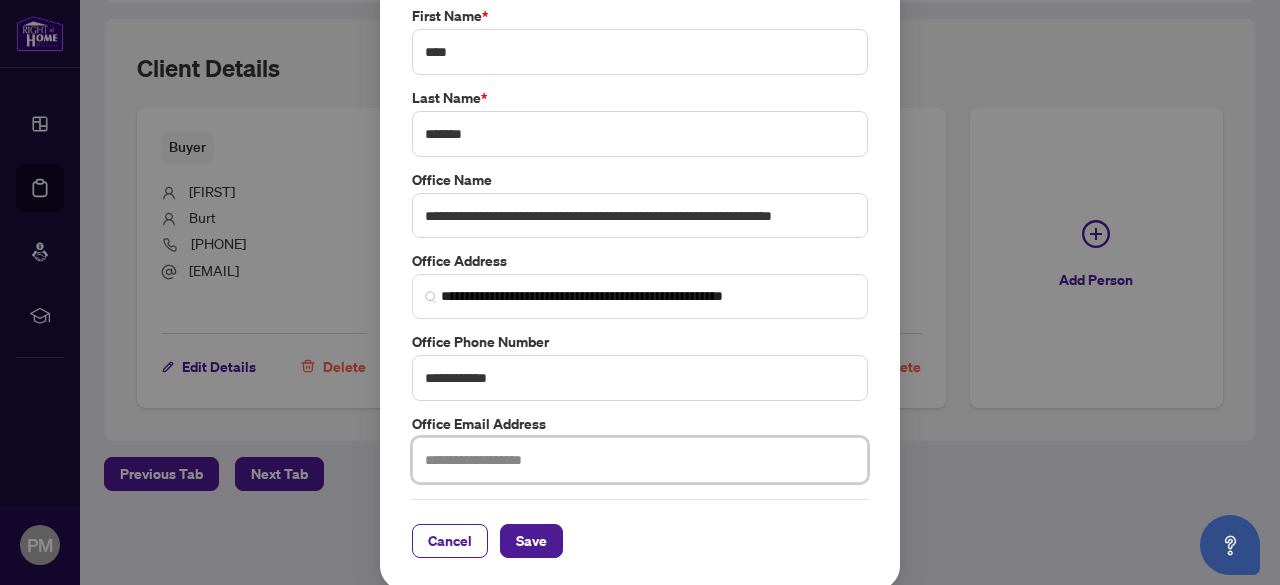 click at bounding box center [640, 460] 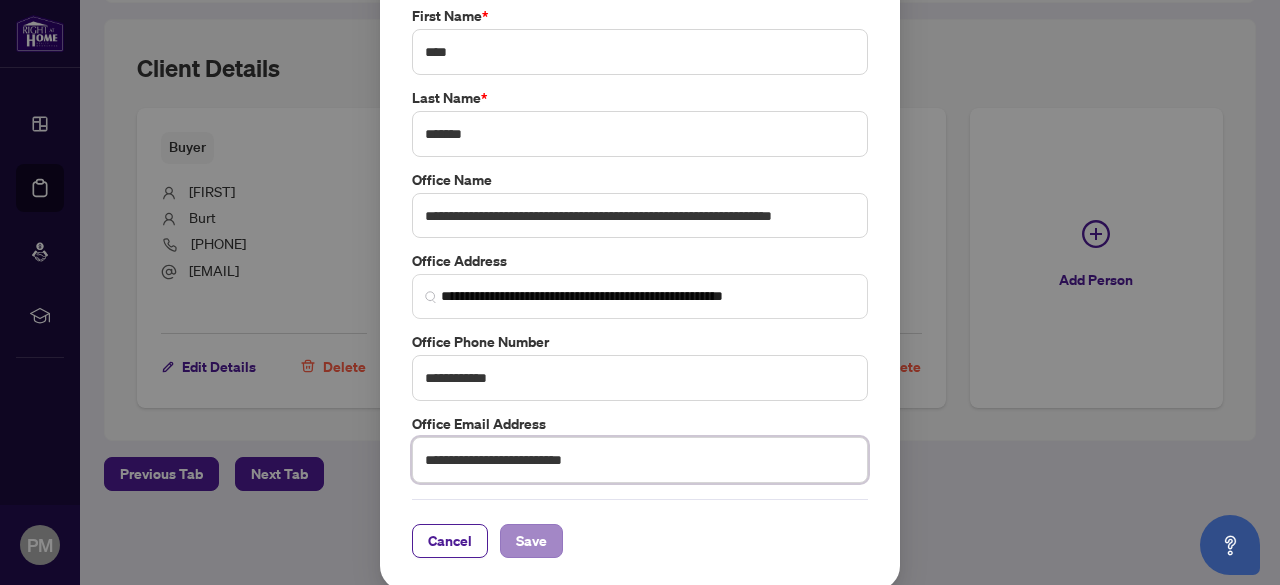 type on "**********" 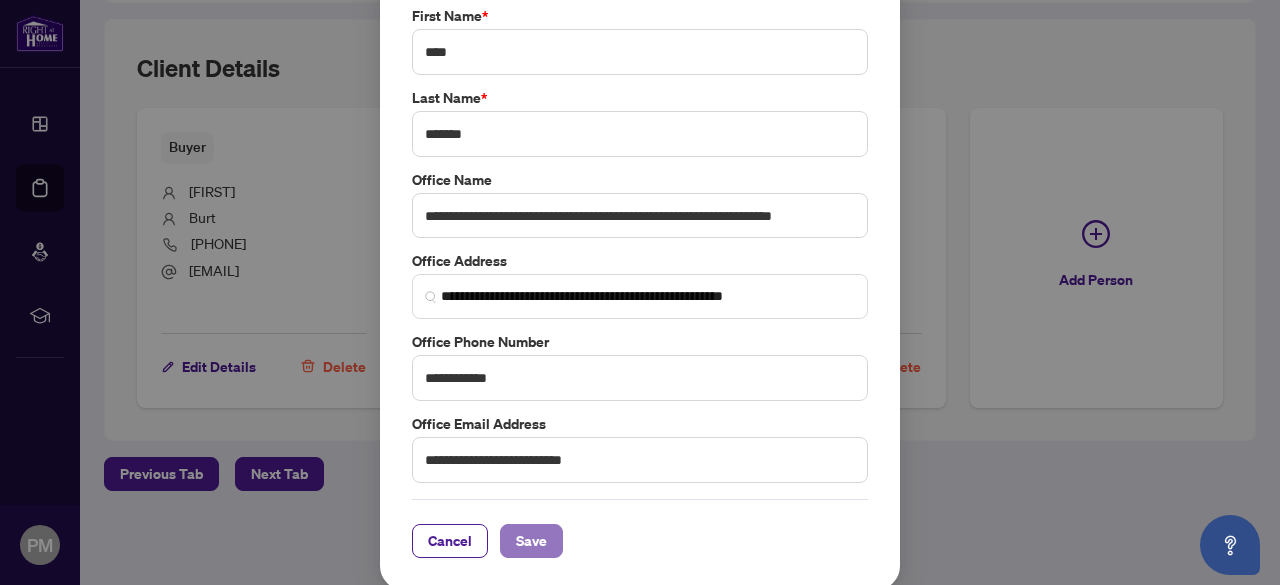 click on "Save" at bounding box center (531, 541) 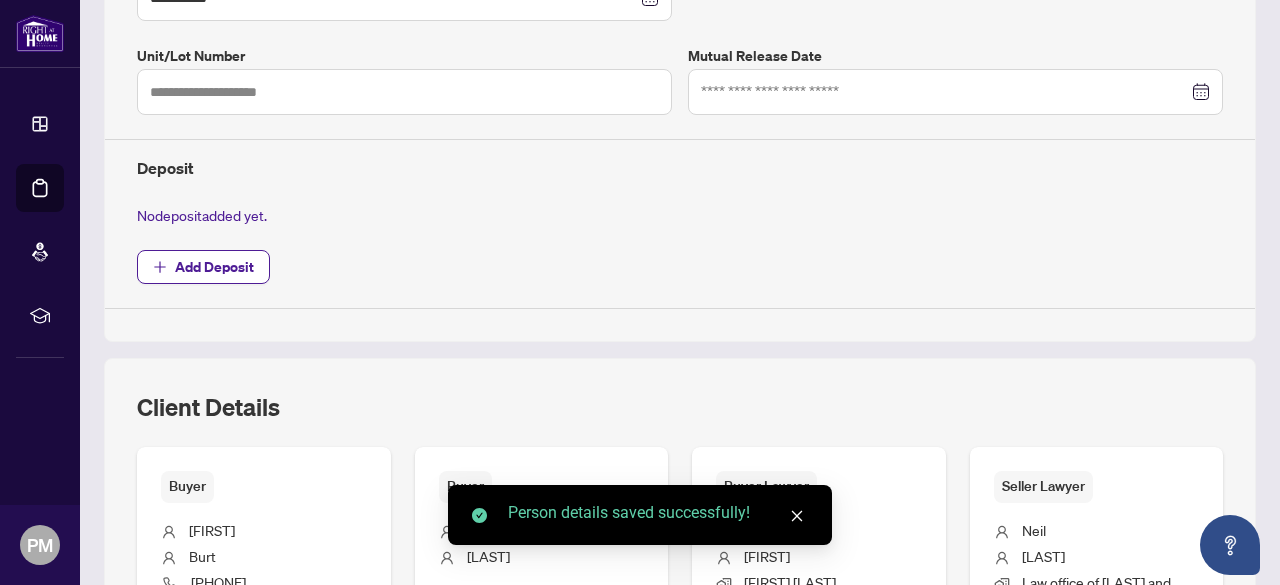 scroll, scrollTop: 200, scrollLeft: 0, axis: vertical 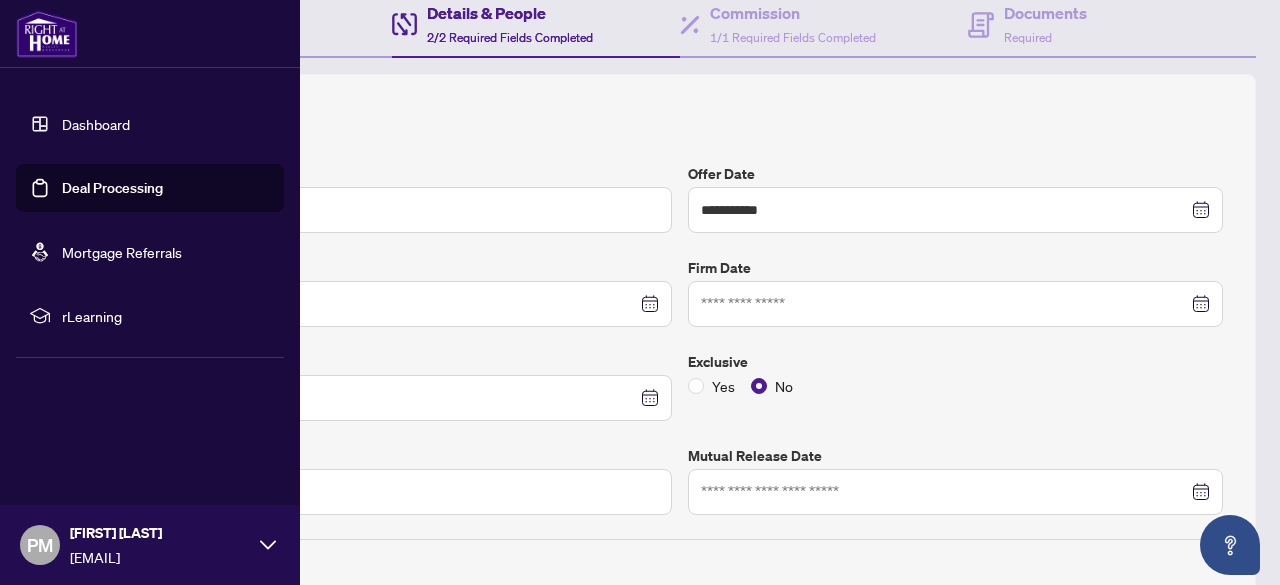 click on "Dashboard" at bounding box center [96, 124] 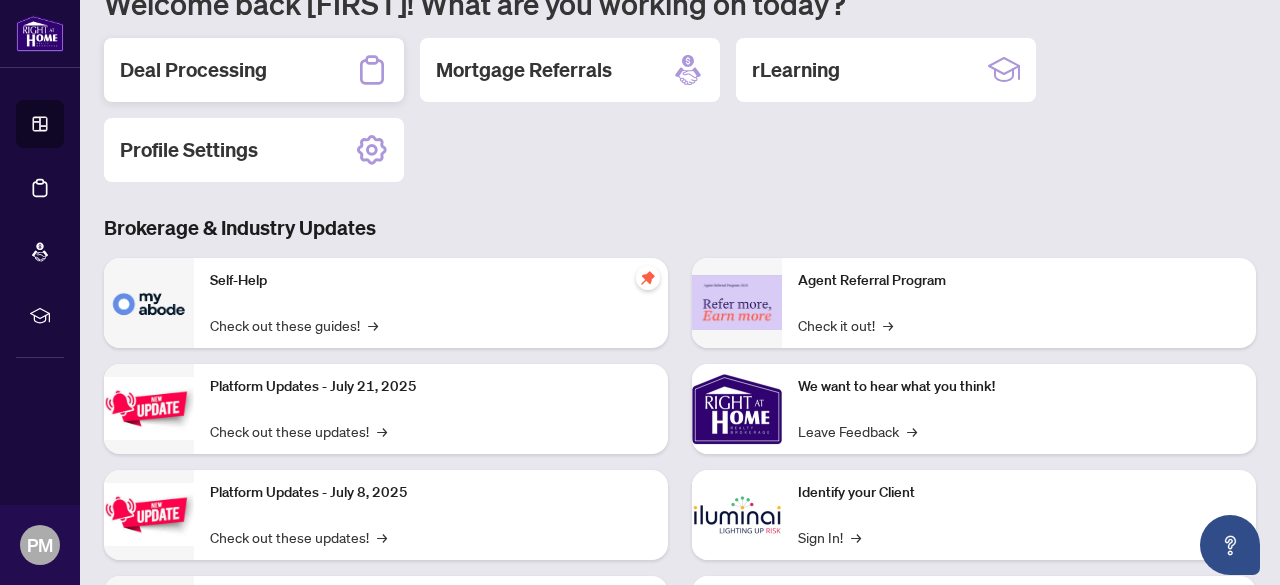 click on "Deal Processing" at bounding box center (193, 70) 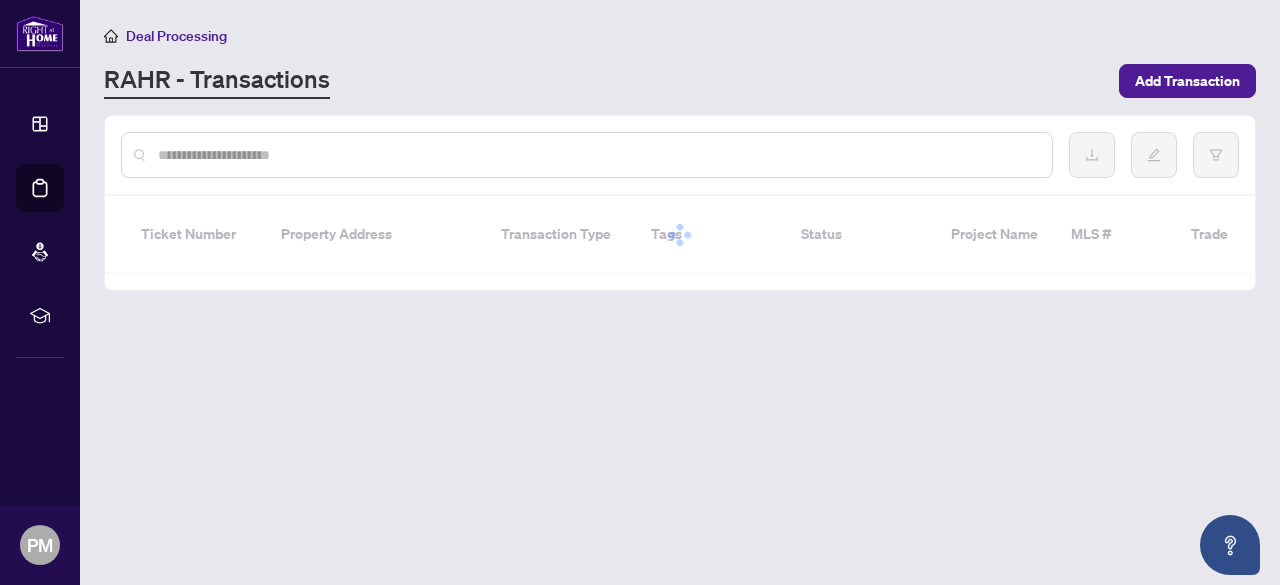 scroll, scrollTop: 0, scrollLeft: 0, axis: both 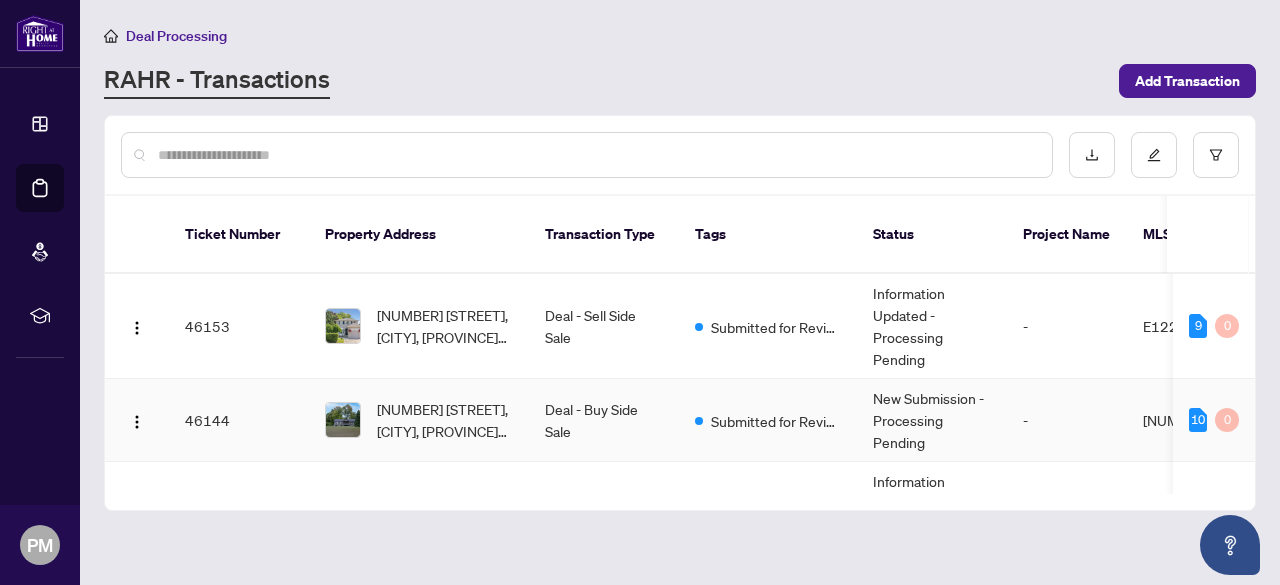 click on "46144" at bounding box center (239, 420) 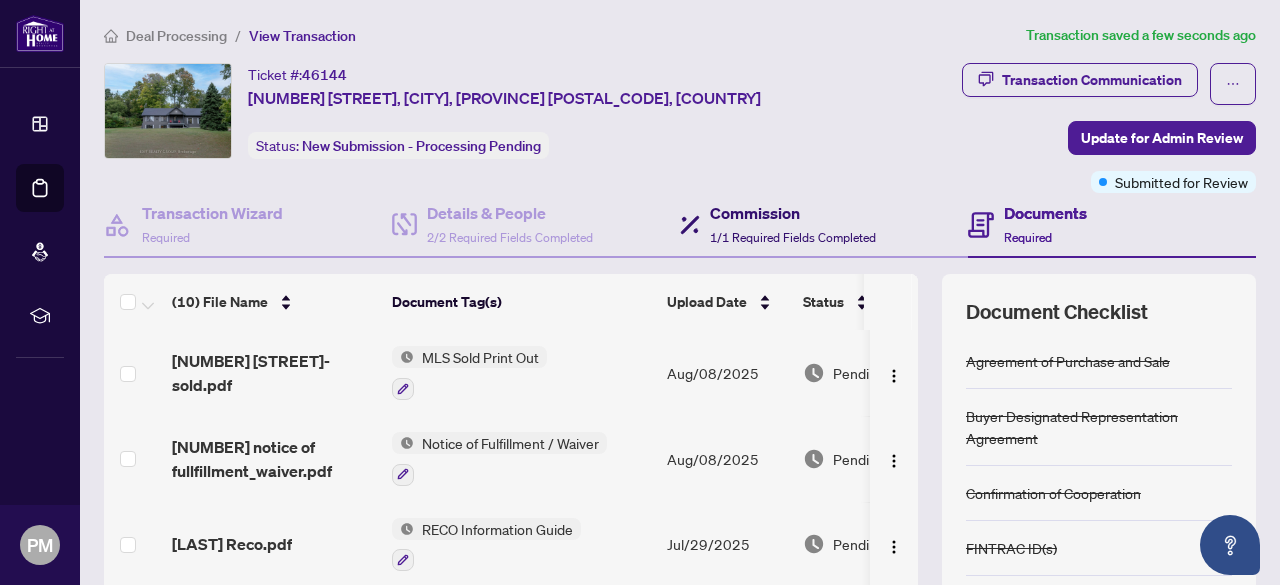 click on "Commission" at bounding box center [793, 213] 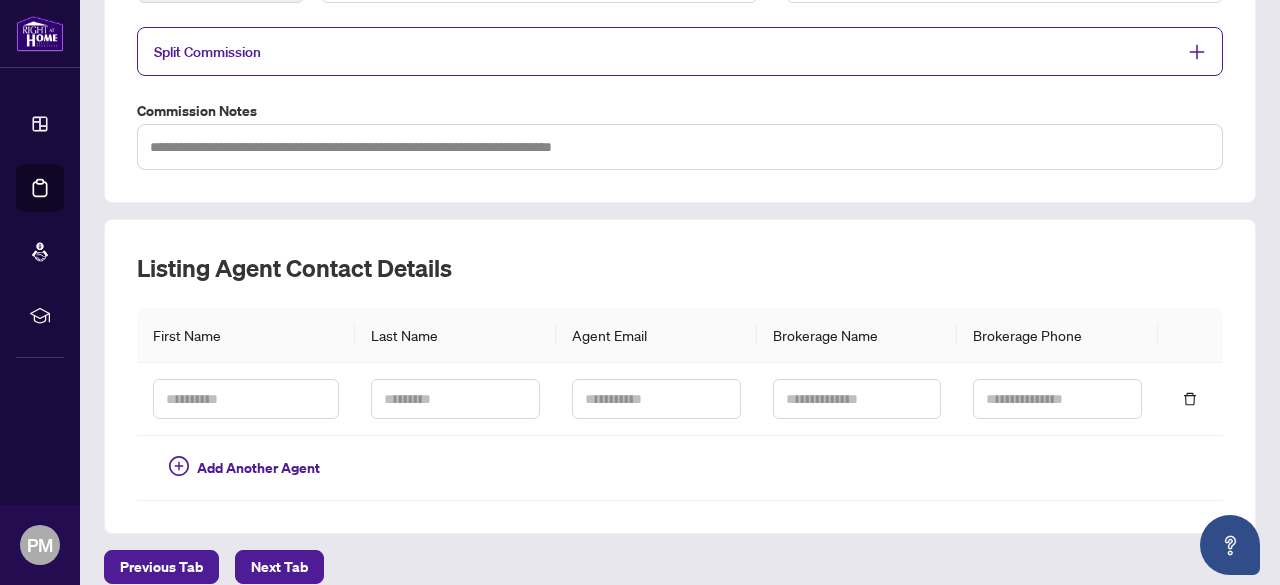 scroll, scrollTop: 507, scrollLeft: 0, axis: vertical 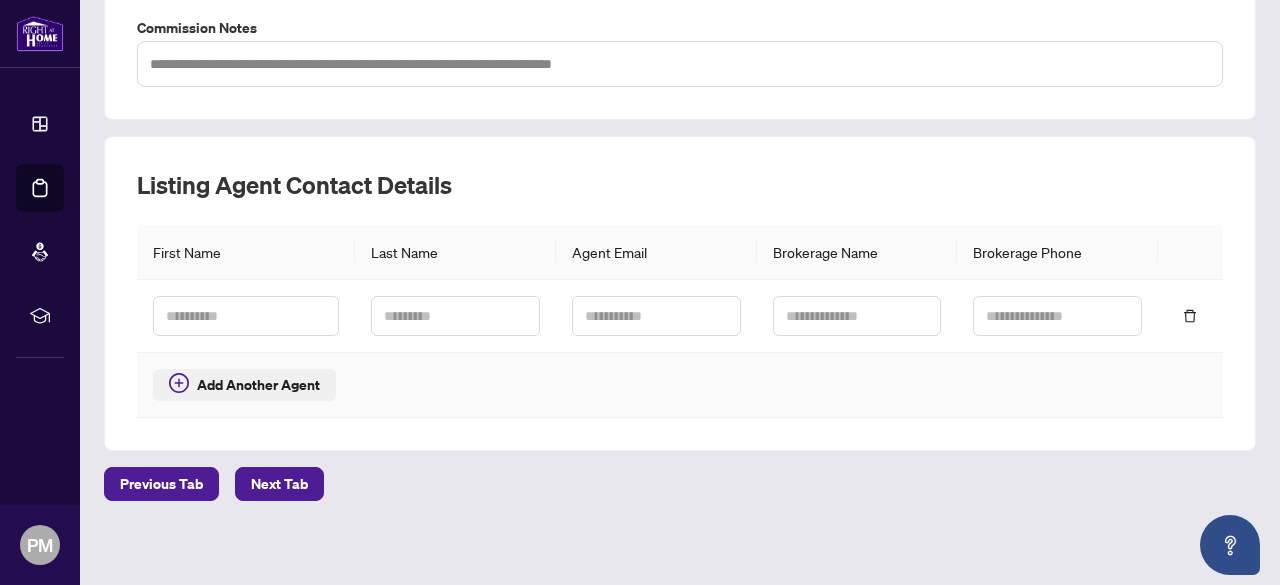 click on "Add Another Agent" at bounding box center [258, 385] 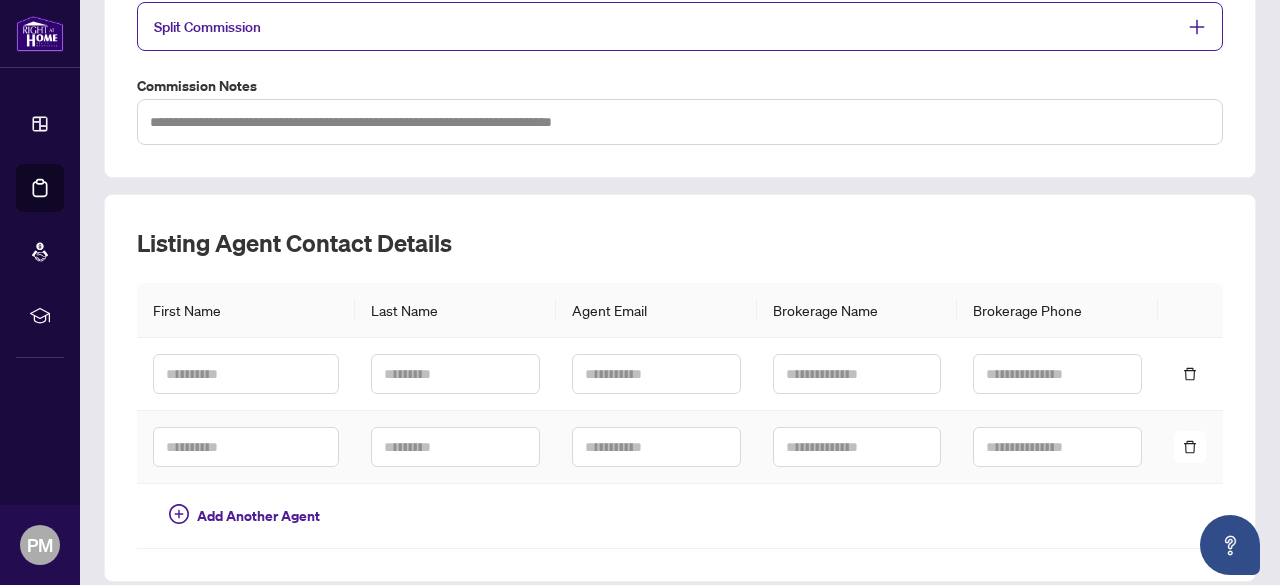 scroll, scrollTop: 479, scrollLeft: 0, axis: vertical 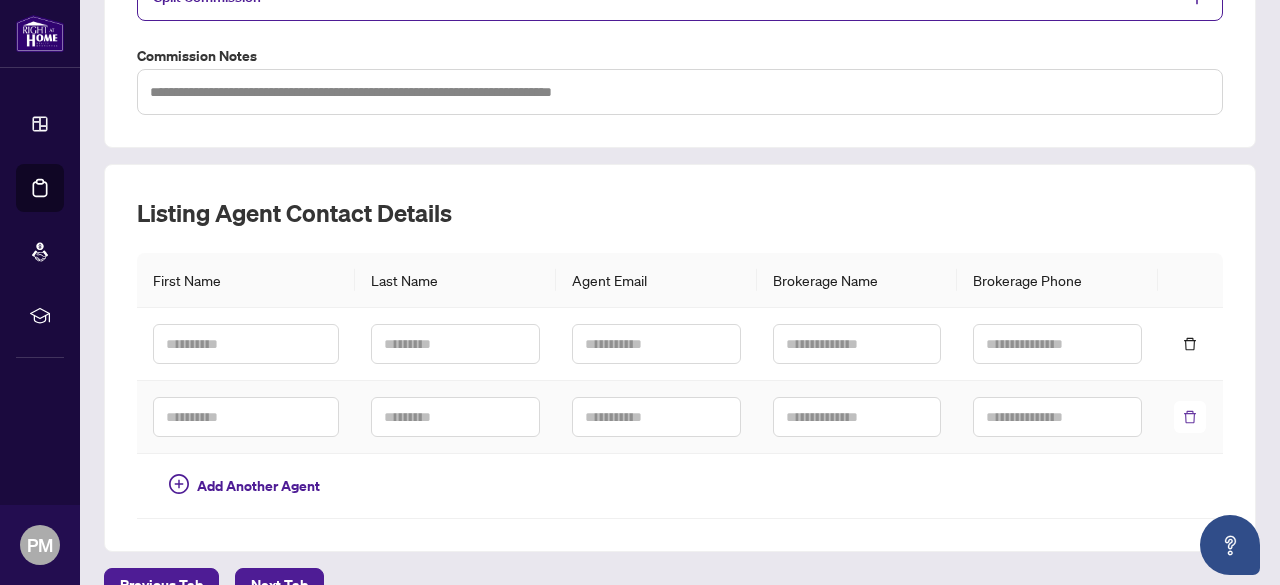 click 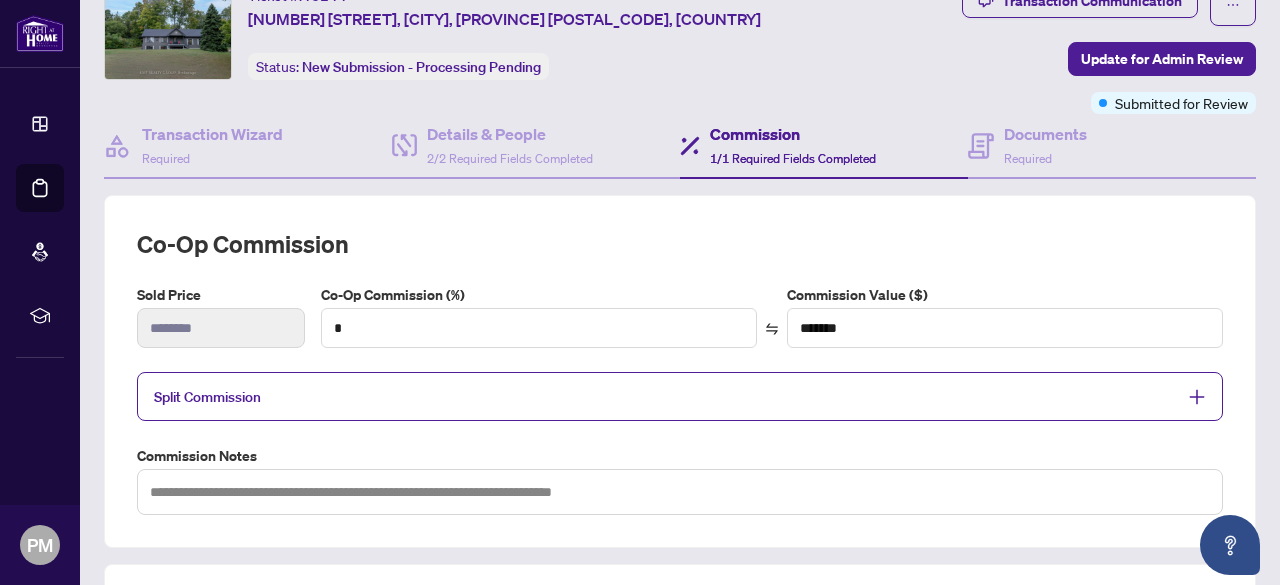 scroll, scrollTop: 0, scrollLeft: 0, axis: both 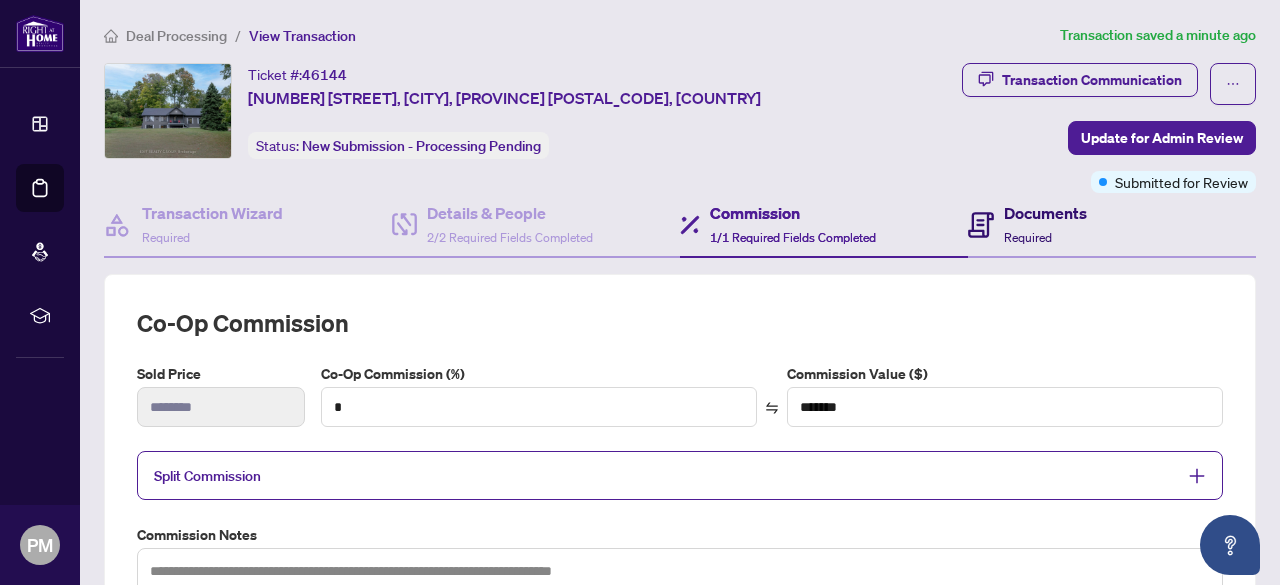 click on "Documents" at bounding box center [1045, 213] 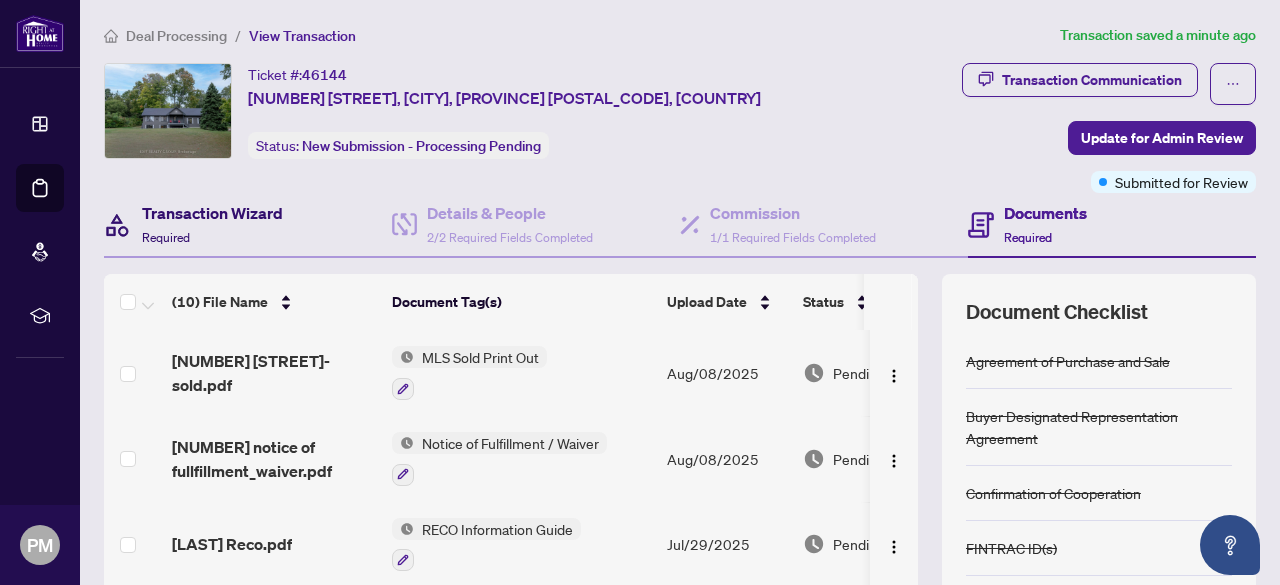 click on "Transaction Wizard" at bounding box center [212, 213] 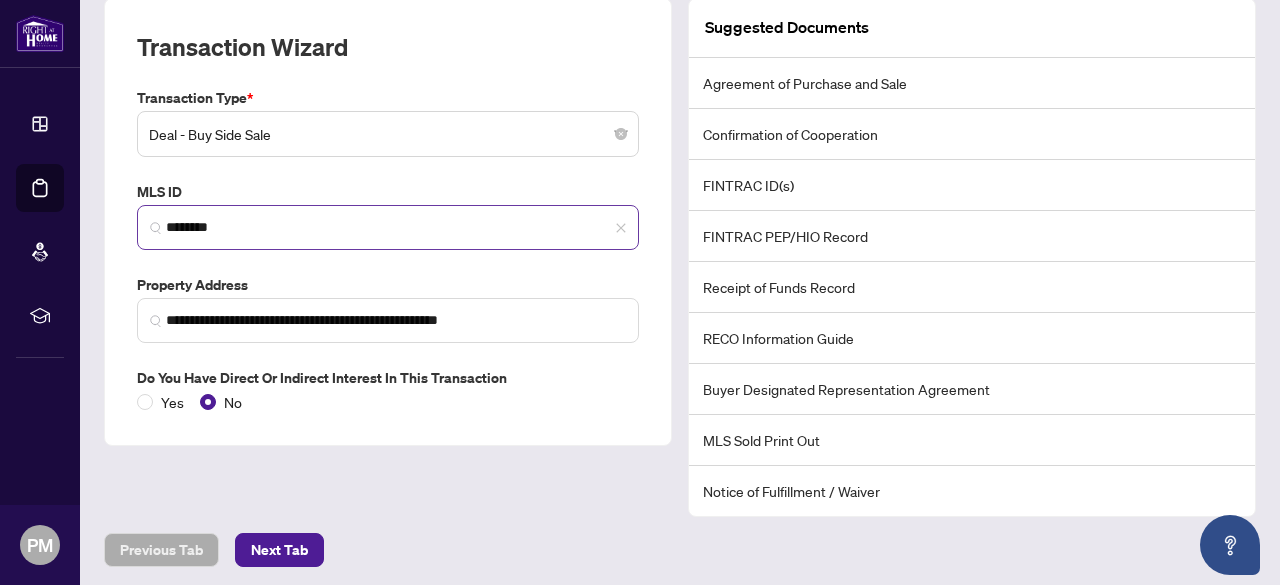 scroll, scrollTop: 244, scrollLeft: 0, axis: vertical 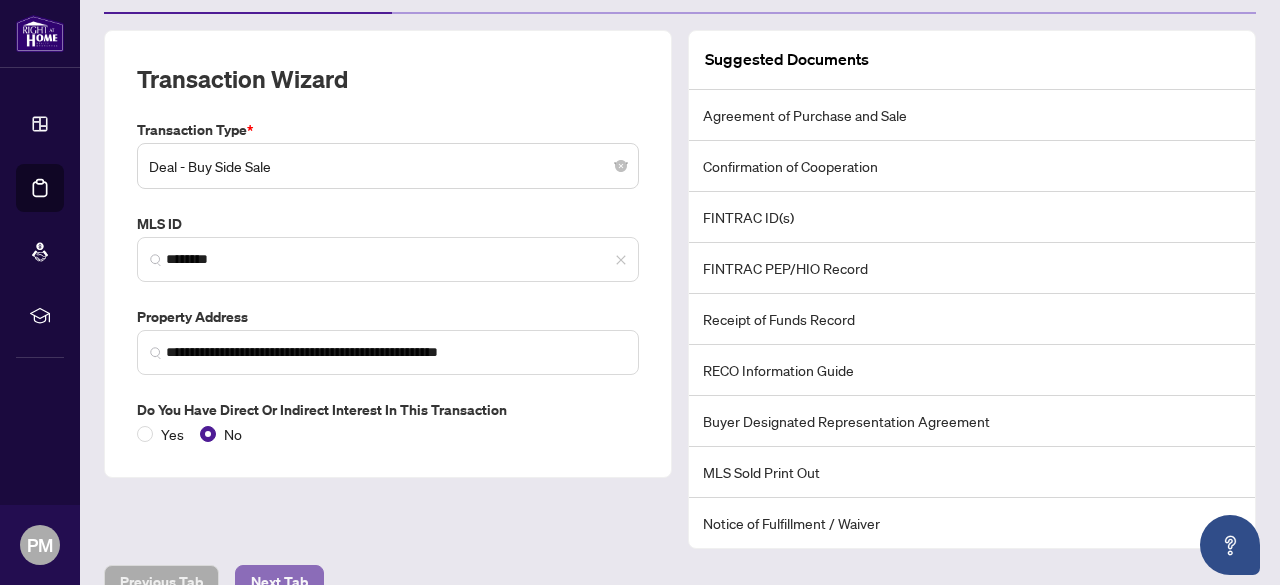 click on "Next Tab" at bounding box center (279, 582) 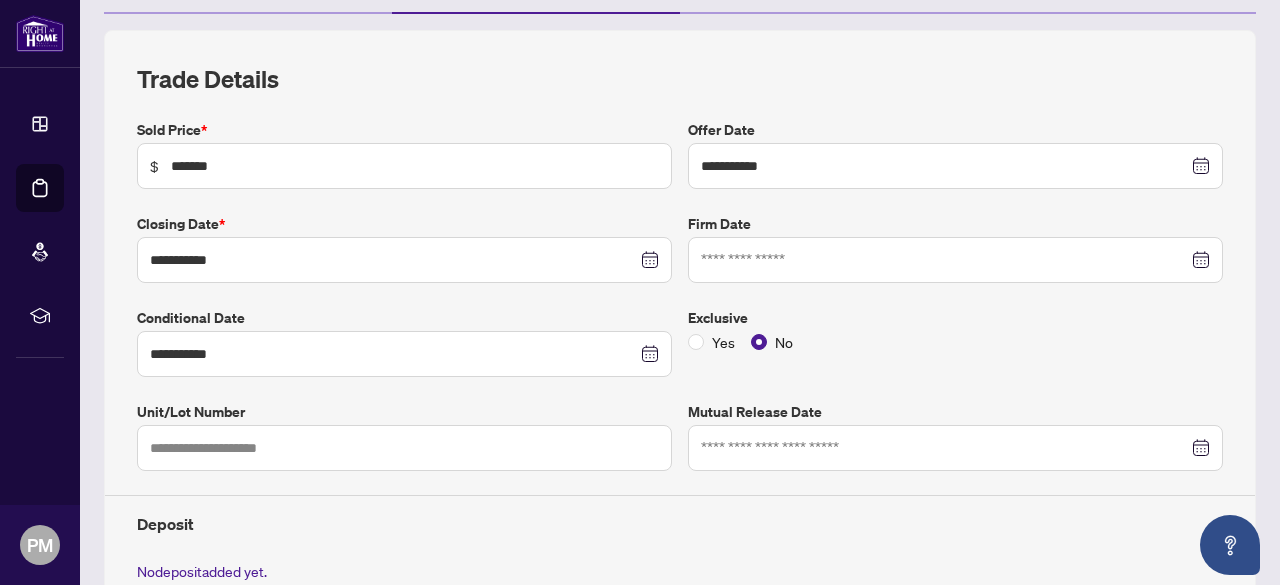 click at bounding box center [955, 260] 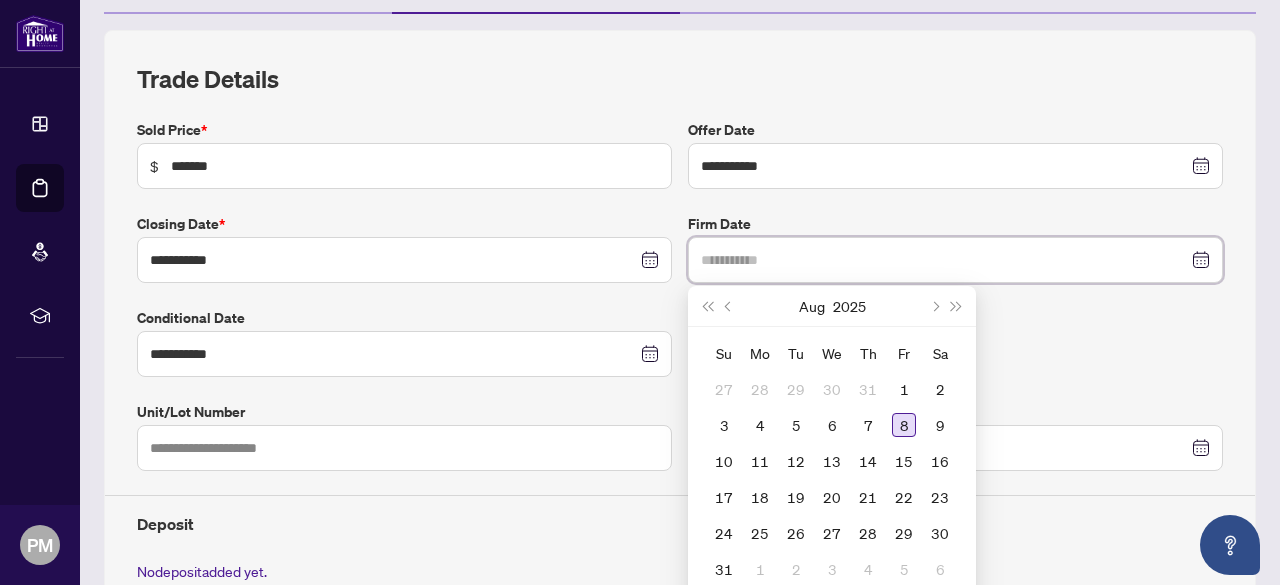 type on "**********" 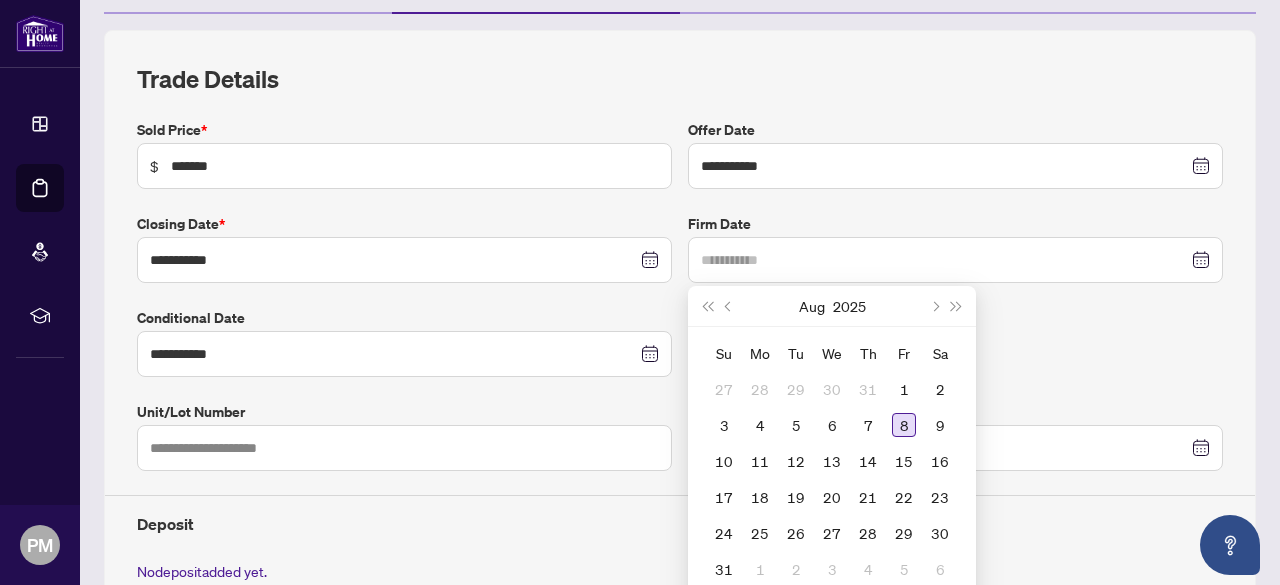 click on "8" at bounding box center (904, 425) 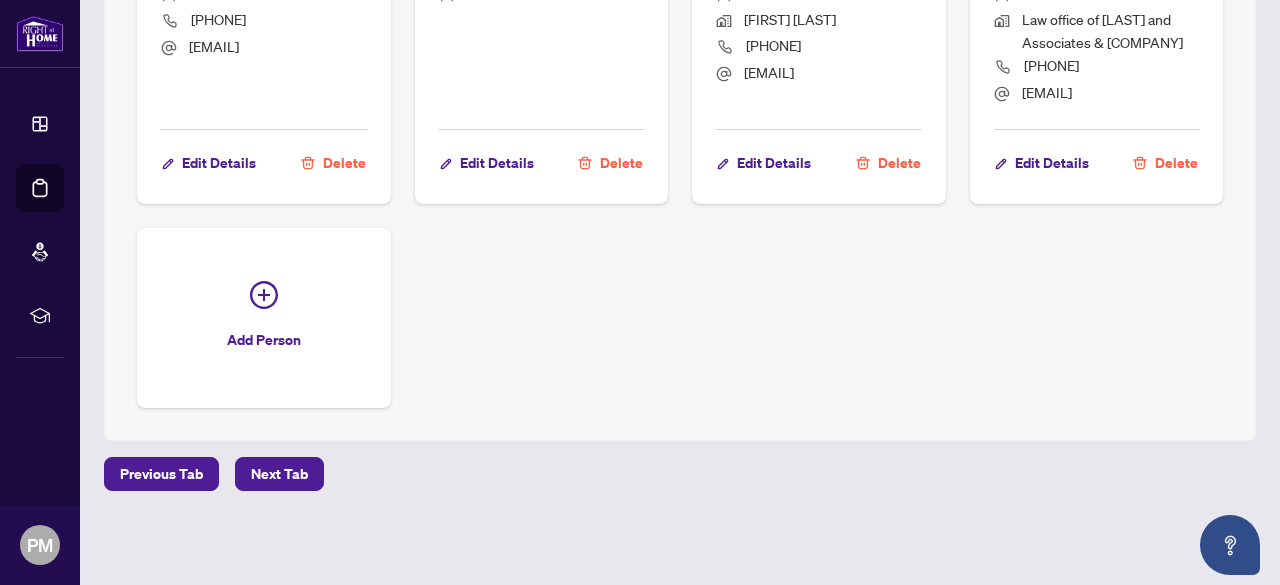 scroll, scrollTop: 1272, scrollLeft: 0, axis: vertical 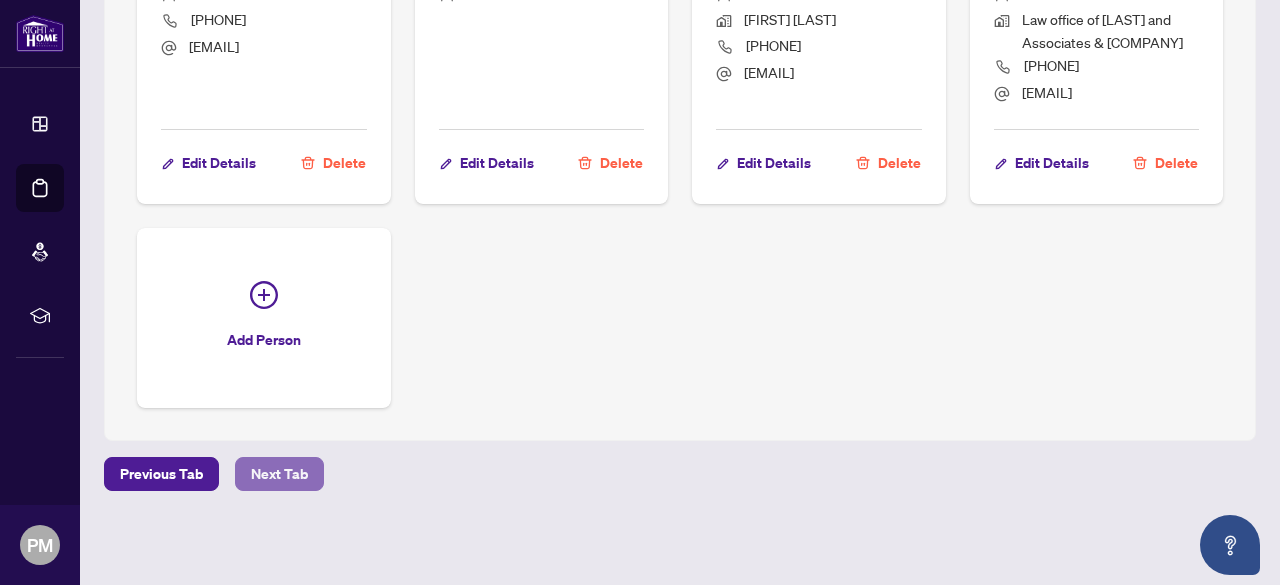 click on "Next Tab" at bounding box center (279, 474) 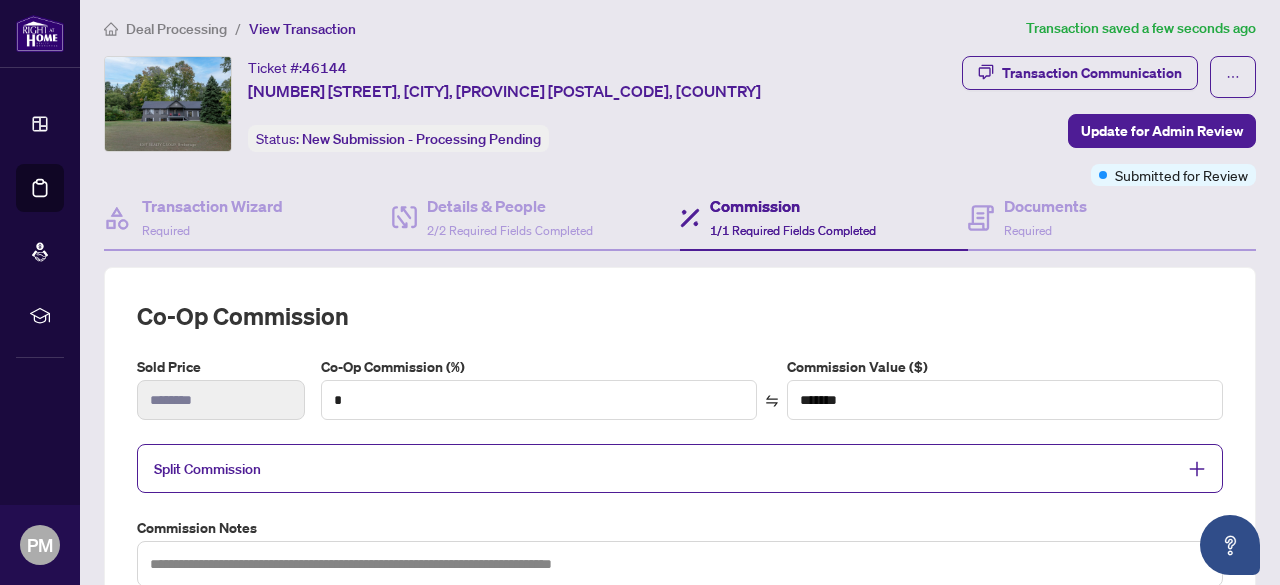 scroll, scrollTop: 0, scrollLeft: 0, axis: both 